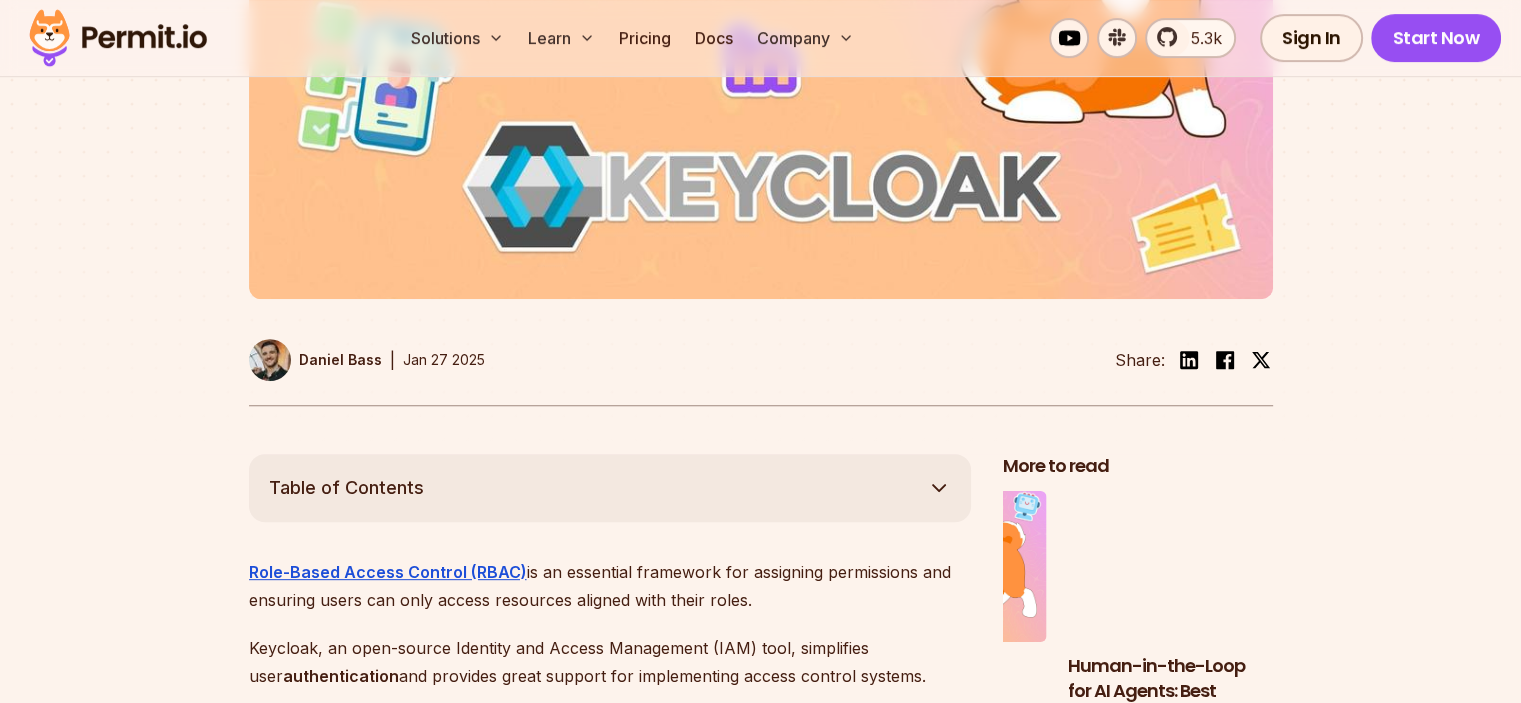 scroll, scrollTop: 0, scrollLeft: 0, axis: both 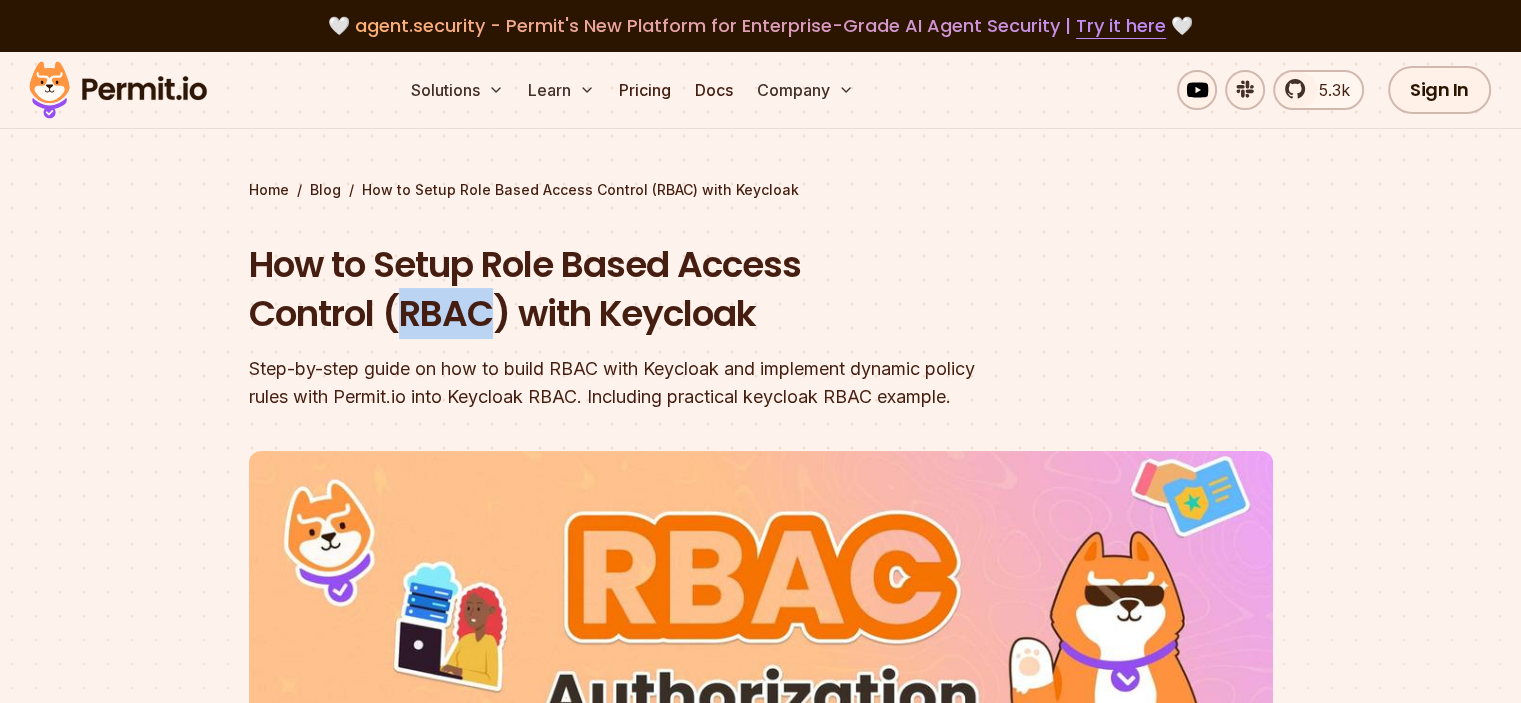 drag, startPoint x: 403, startPoint y: 313, endPoint x: 499, endPoint y: 311, distance: 96.02083 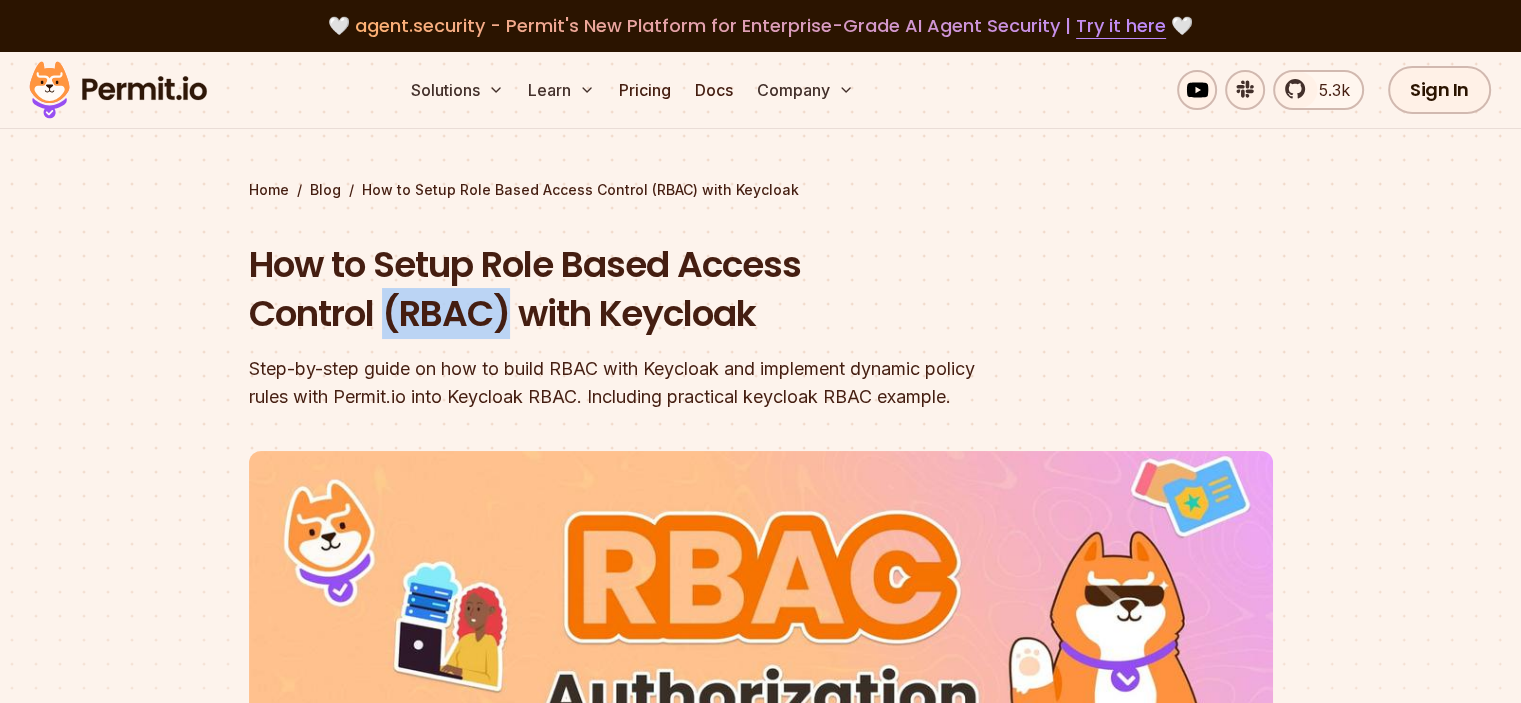 drag, startPoint x: 512, startPoint y: 315, endPoint x: 381, endPoint y: 318, distance: 131.03435 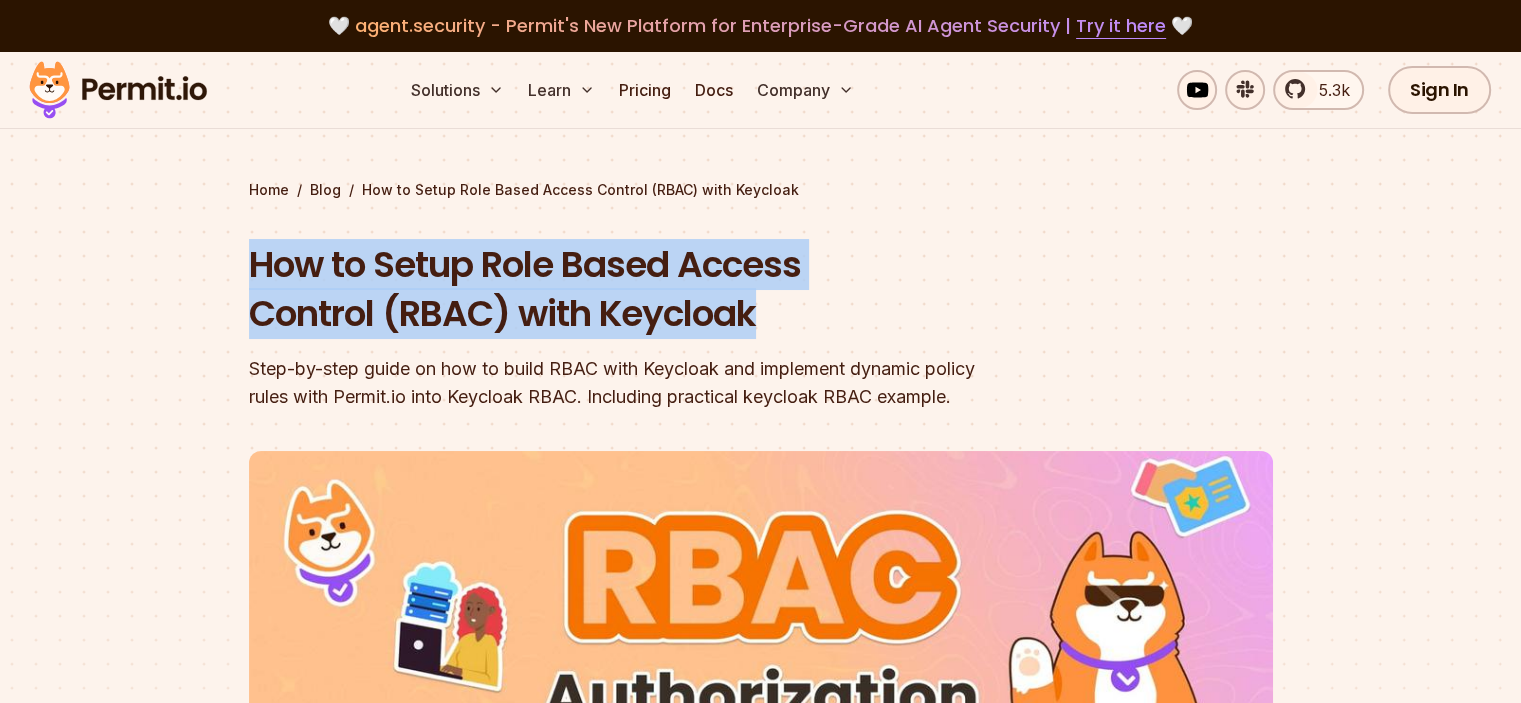 drag, startPoint x: 247, startPoint y: 262, endPoint x: 792, endPoint y: 310, distance: 547.1097 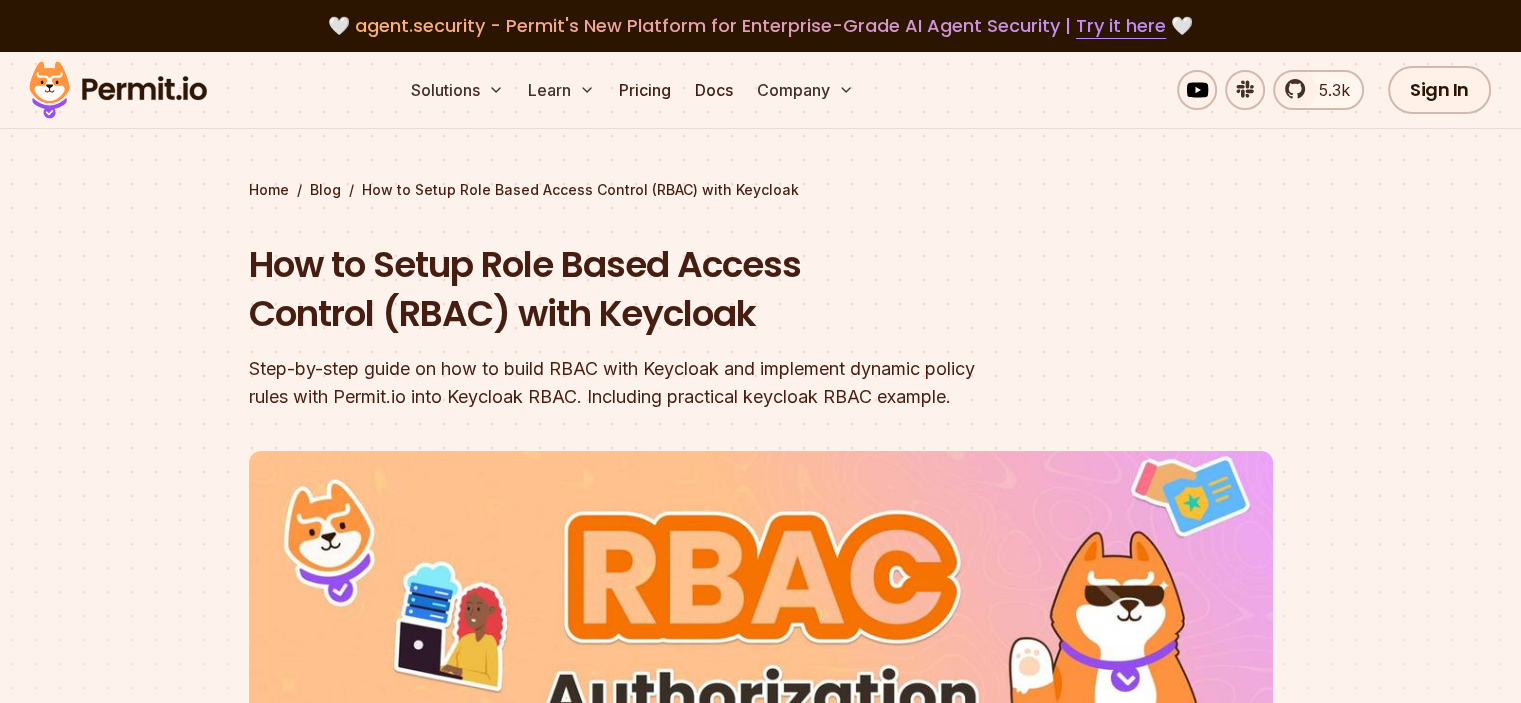 click on "How to Setup Role Based Access Control (RBAC) with Keycloak" at bounding box center (633, 289) 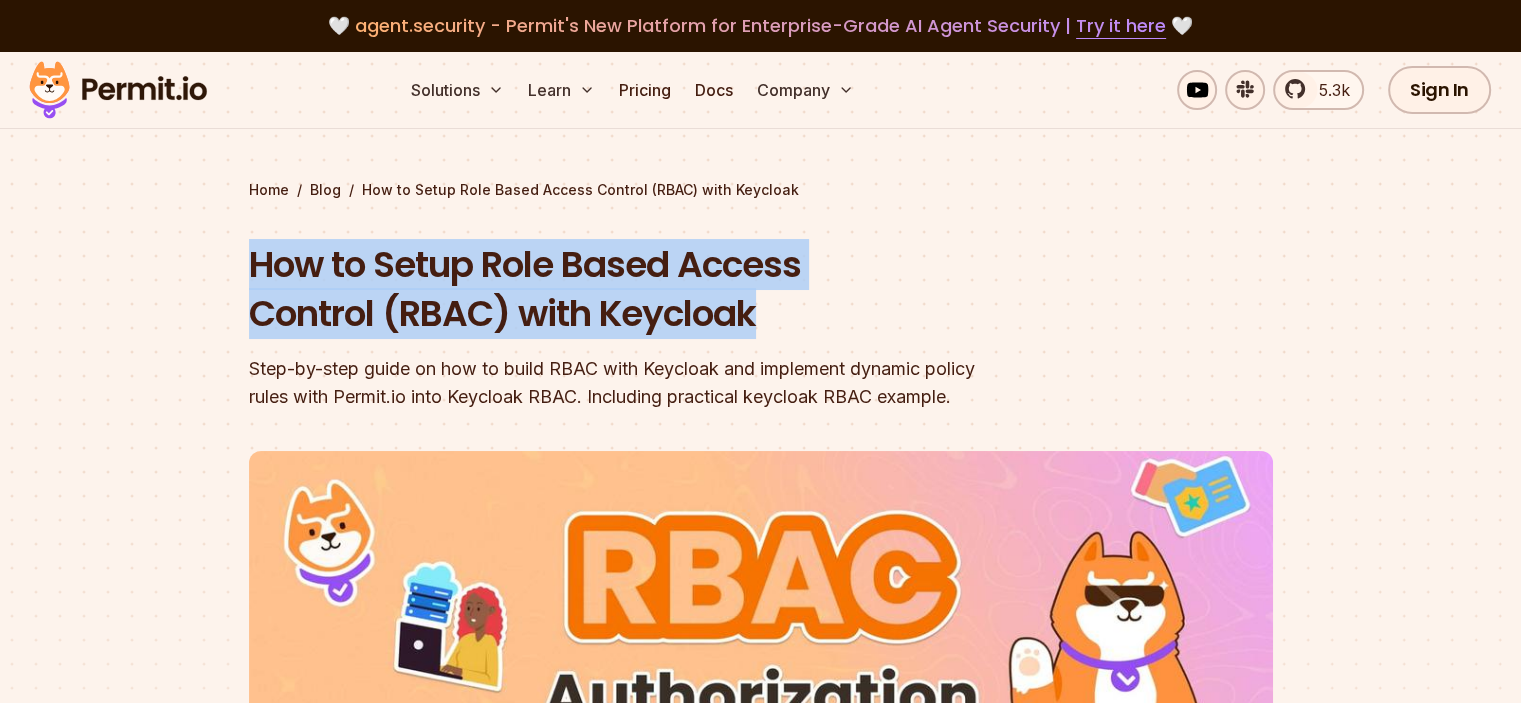 drag, startPoint x: 776, startPoint y: 313, endPoint x: 256, endPoint y: 269, distance: 521.8582 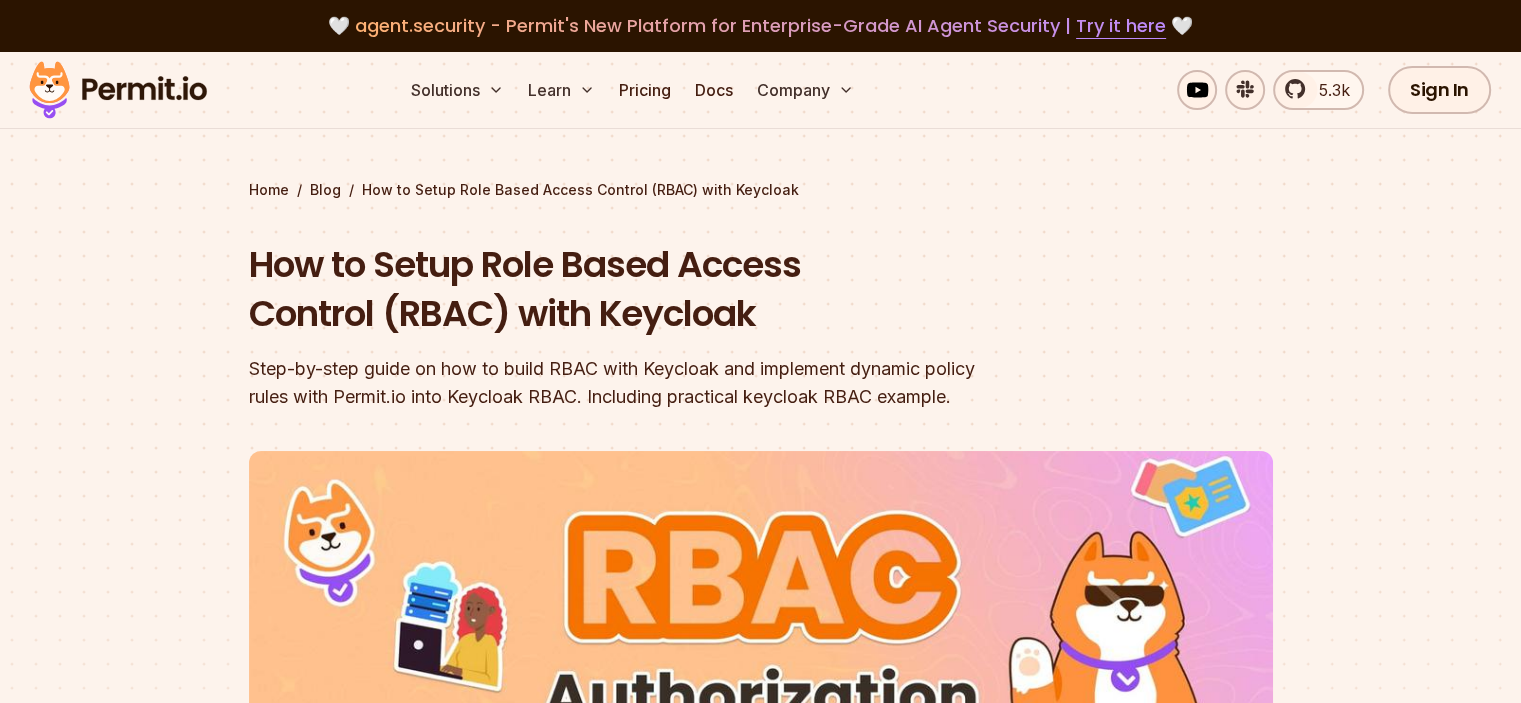 click on "How to Setup Role Based Access Control (RBAC) with Keycloak" at bounding box center [633, 289] 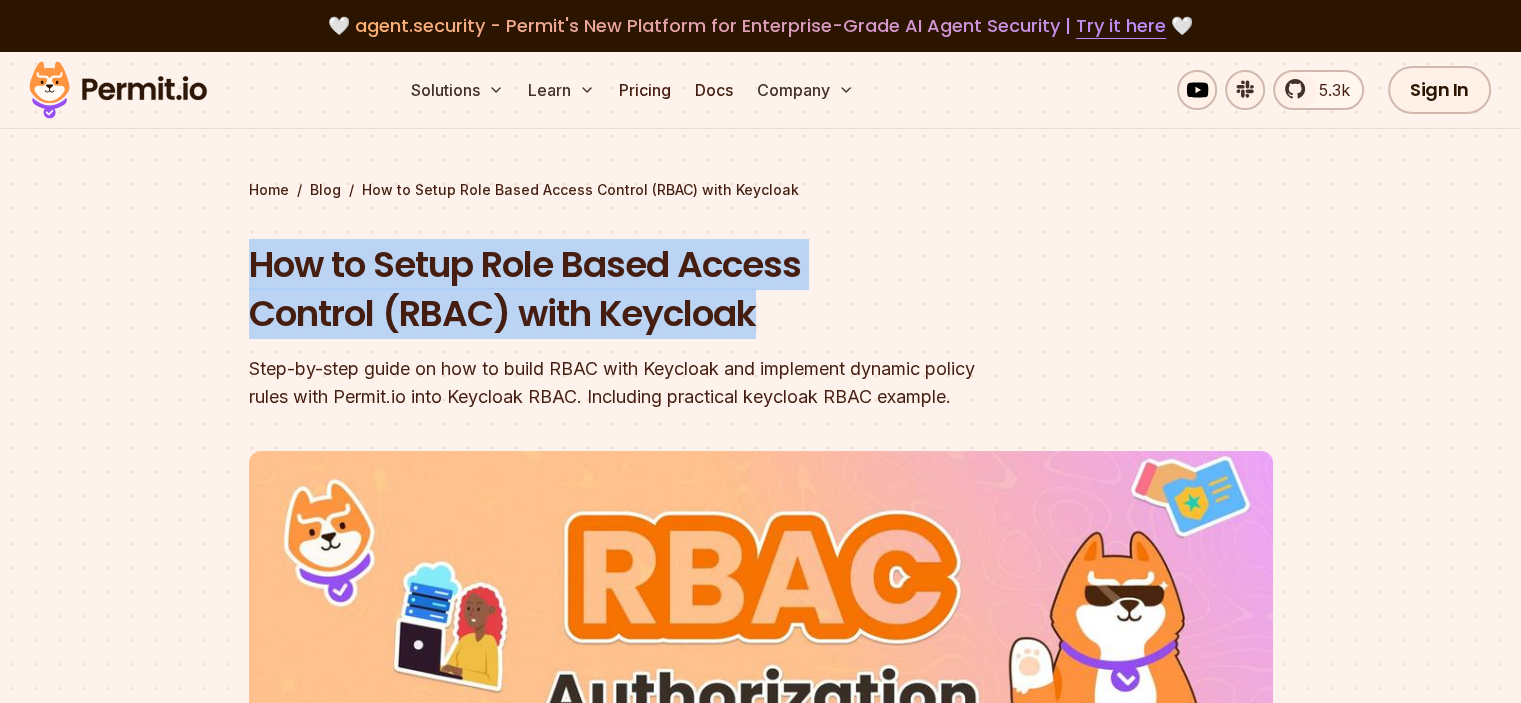 drag, startPoint x: 253, startPoint y: 262, endPoint x: 830, endPoint y: 307, distance: 578.75214 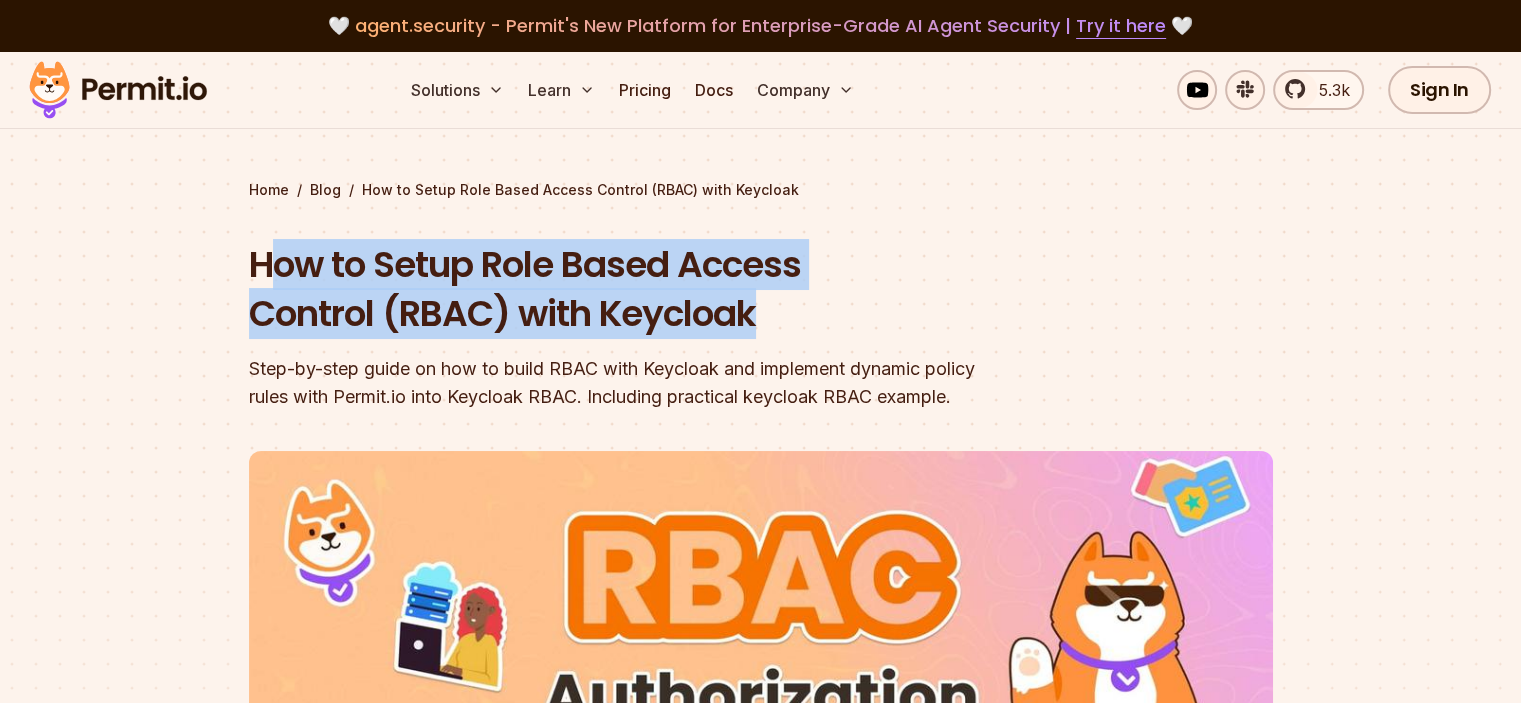 drag, startPoint x: 833, startPoint y: 317, endPoint x: 261, endPoint y: 260, distance: 574.833 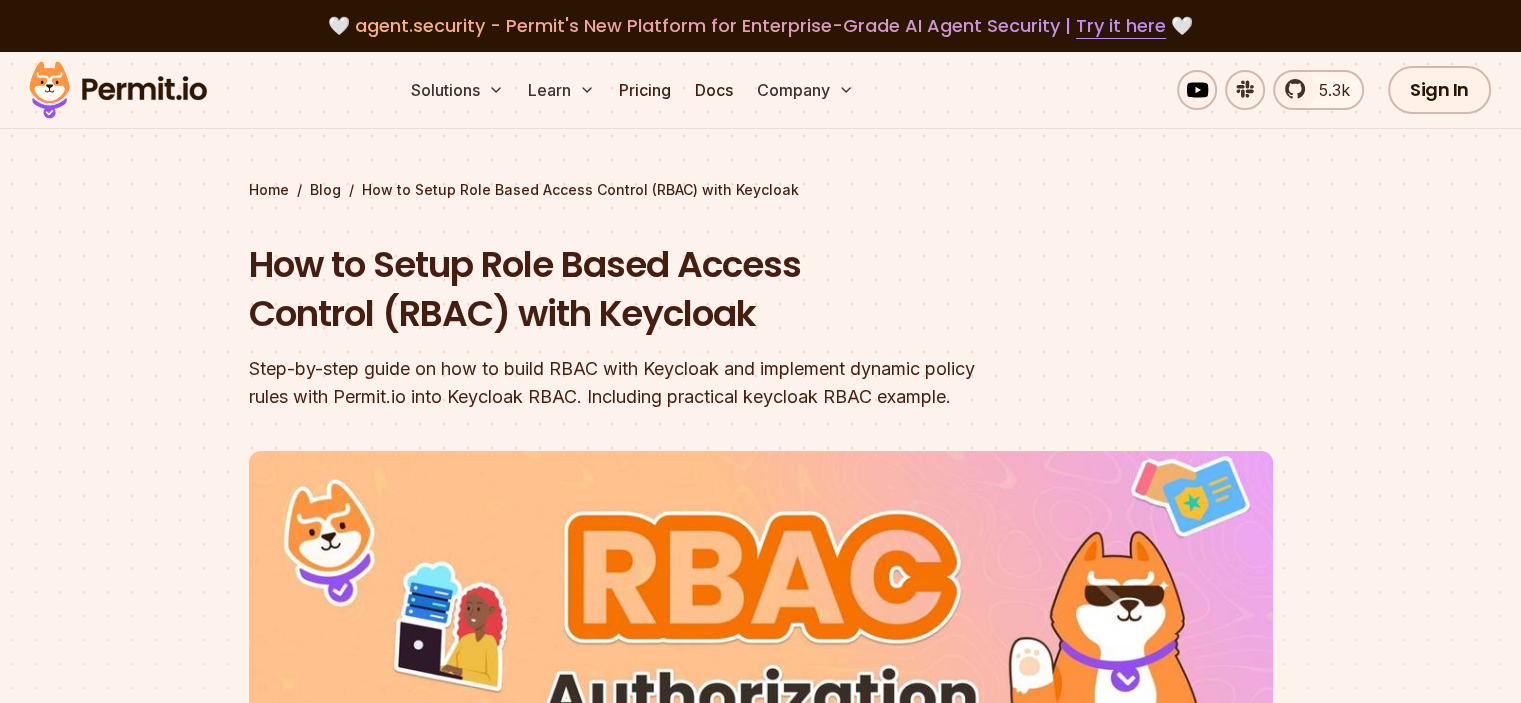 click on "How to Setup Role Based Access Control (RBAC) with Keycloak" at bounding box center (633, 289) 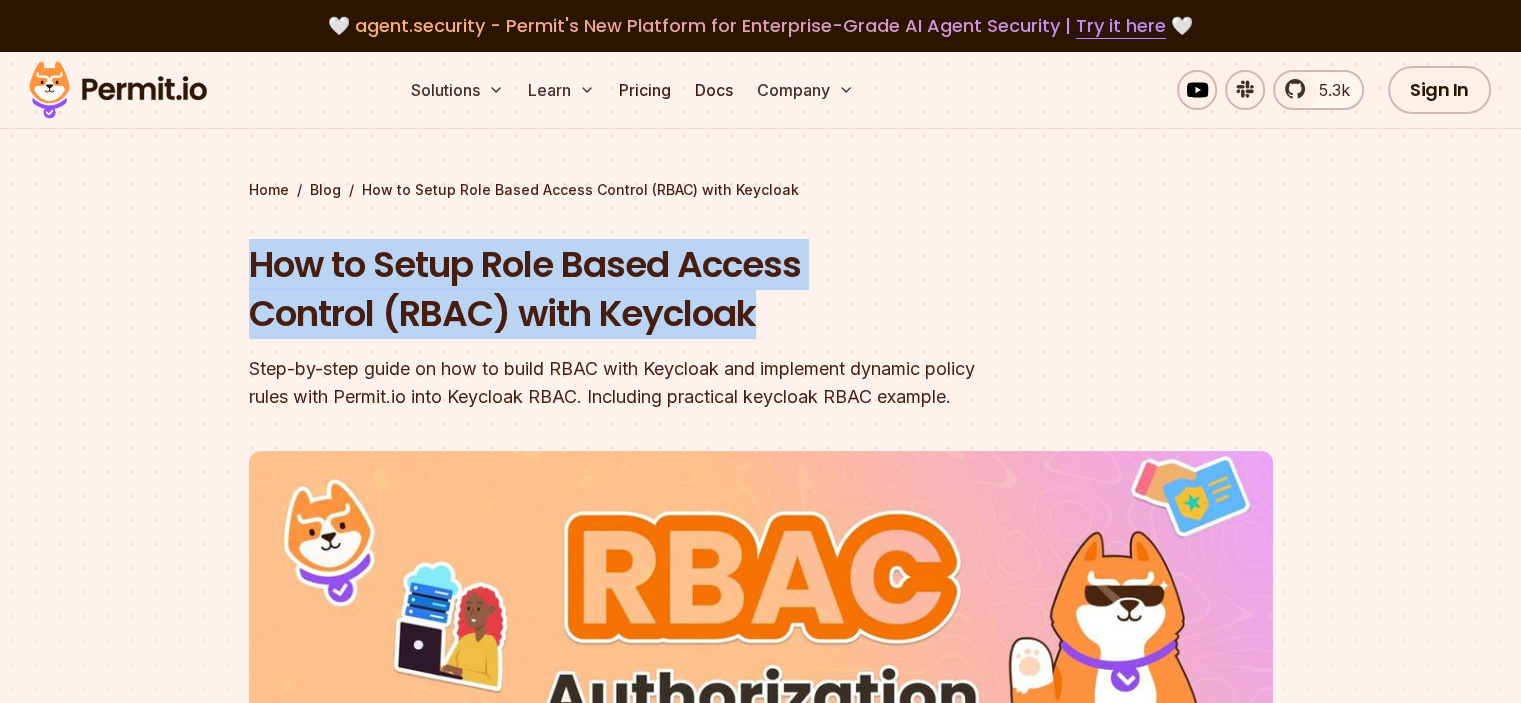 drag, startPoint x: 255, startPoint y: 261, endPoint x: 884, endPoint y: 326, distance: 632.3496 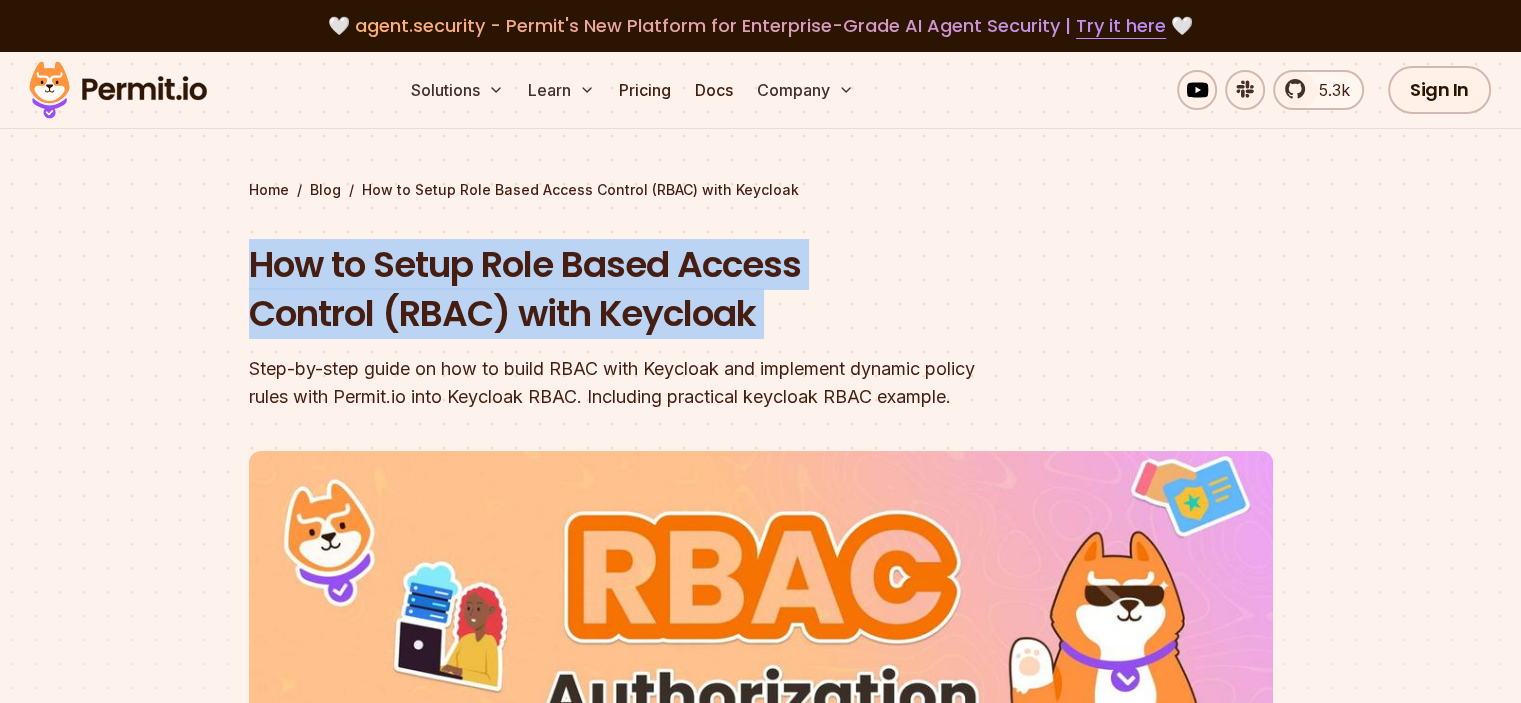 drag, startPoint x: 256, startPoint y: 269, endPoint x: 838, endPoint y: 315, distance: 583.81506 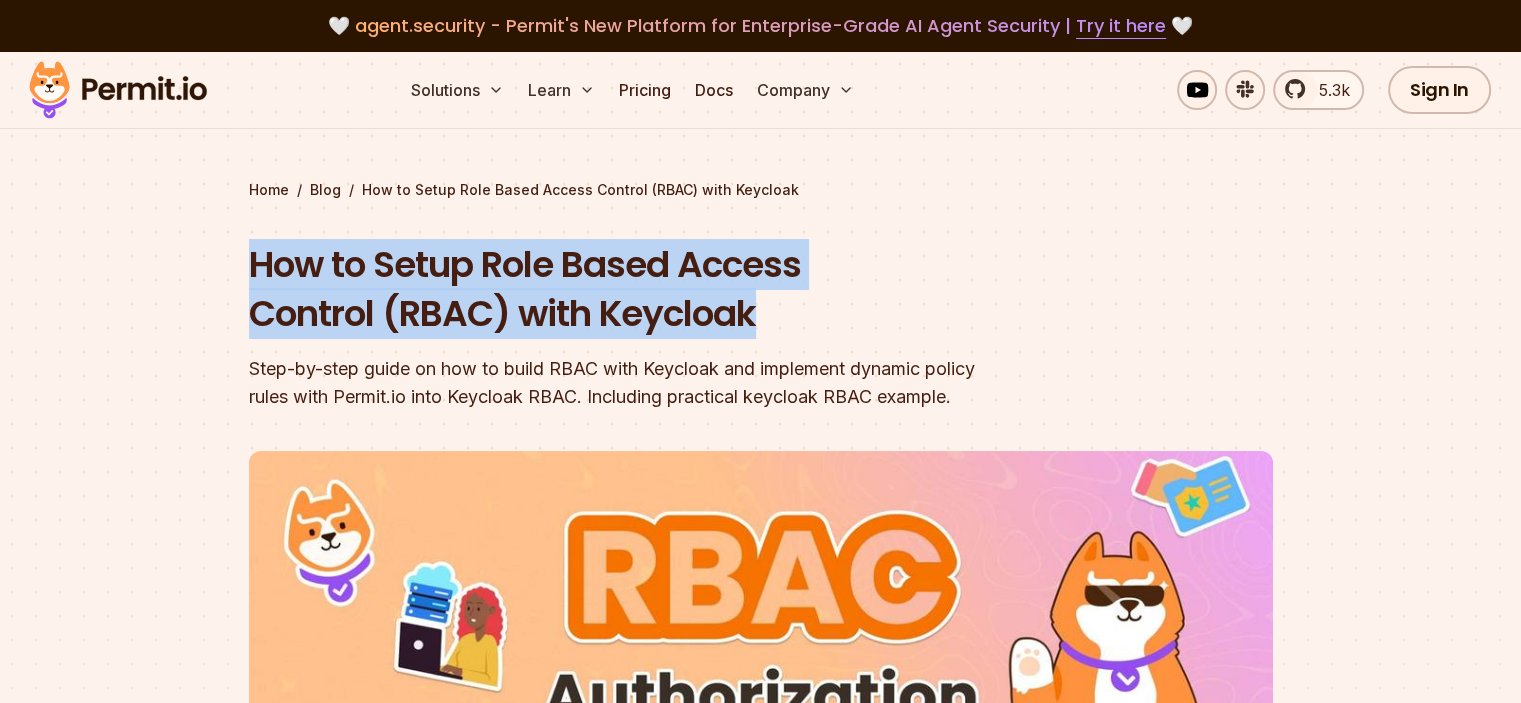 drag, startPoint x: 816, startPoint y: 315, endPoint x: 222, endPoint y: 276, distance: 595.27893 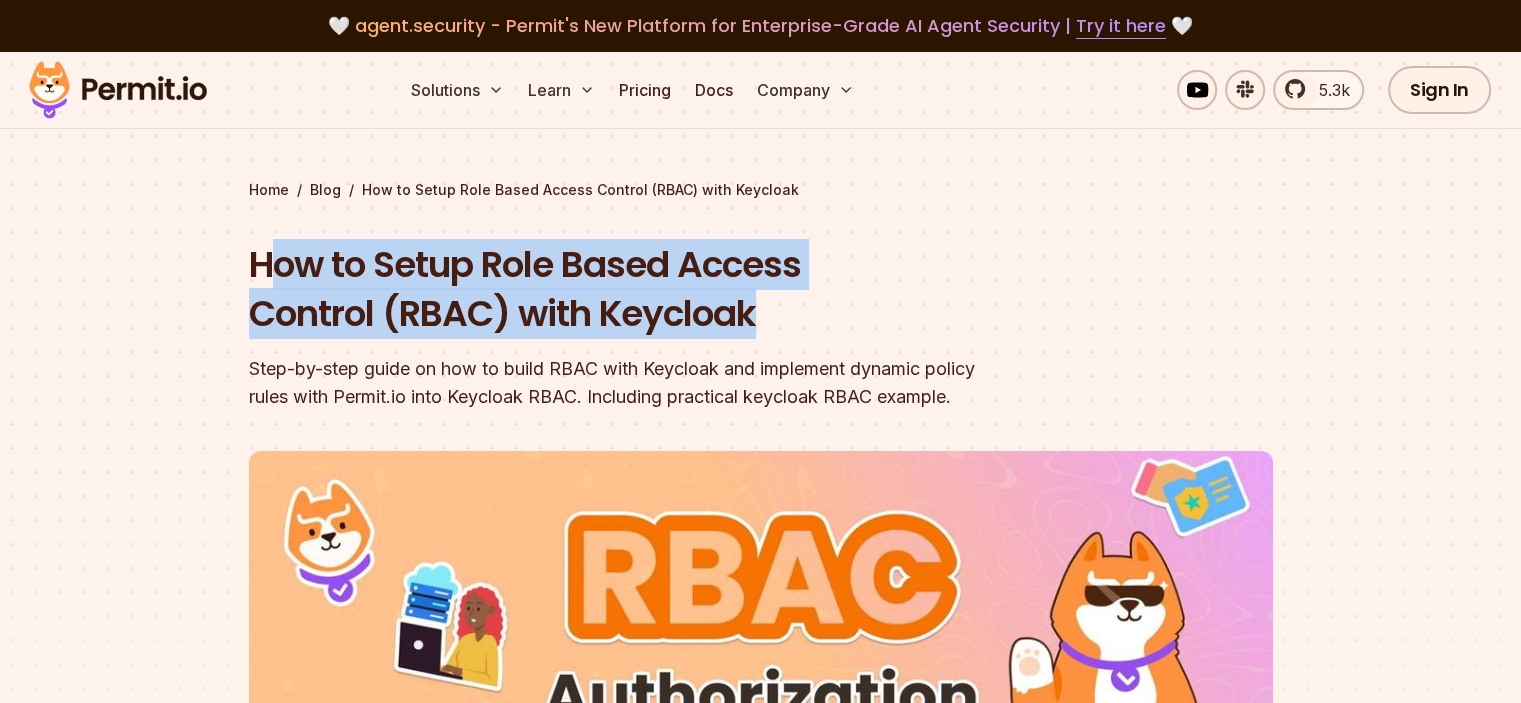 drag, startPoint x: 847, startPoint y: 323, endPoint x: 264, endPoint y: 265, distance: 585.878 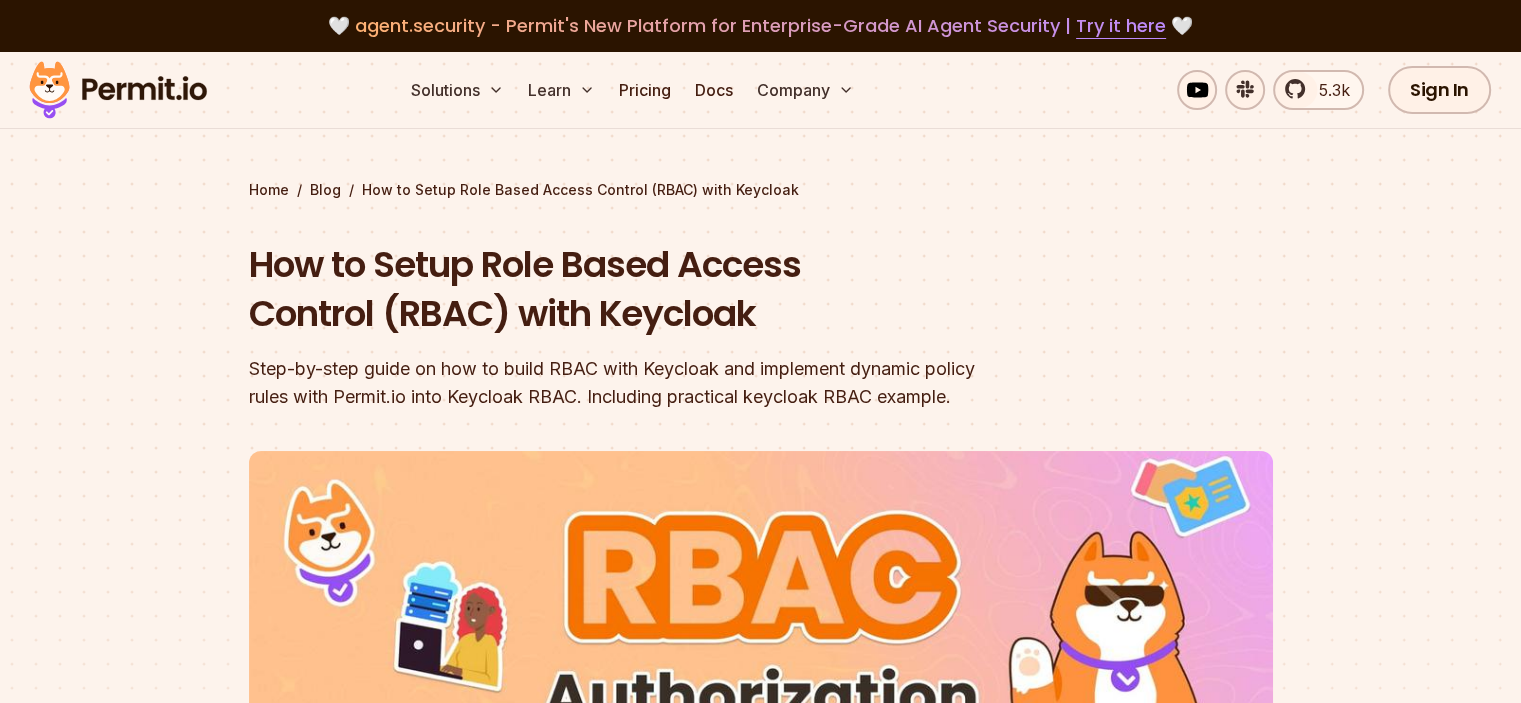 click on "How to Setup Role Based Access Control (RBAC) with Keycloak" at bounding box center [633, 289] 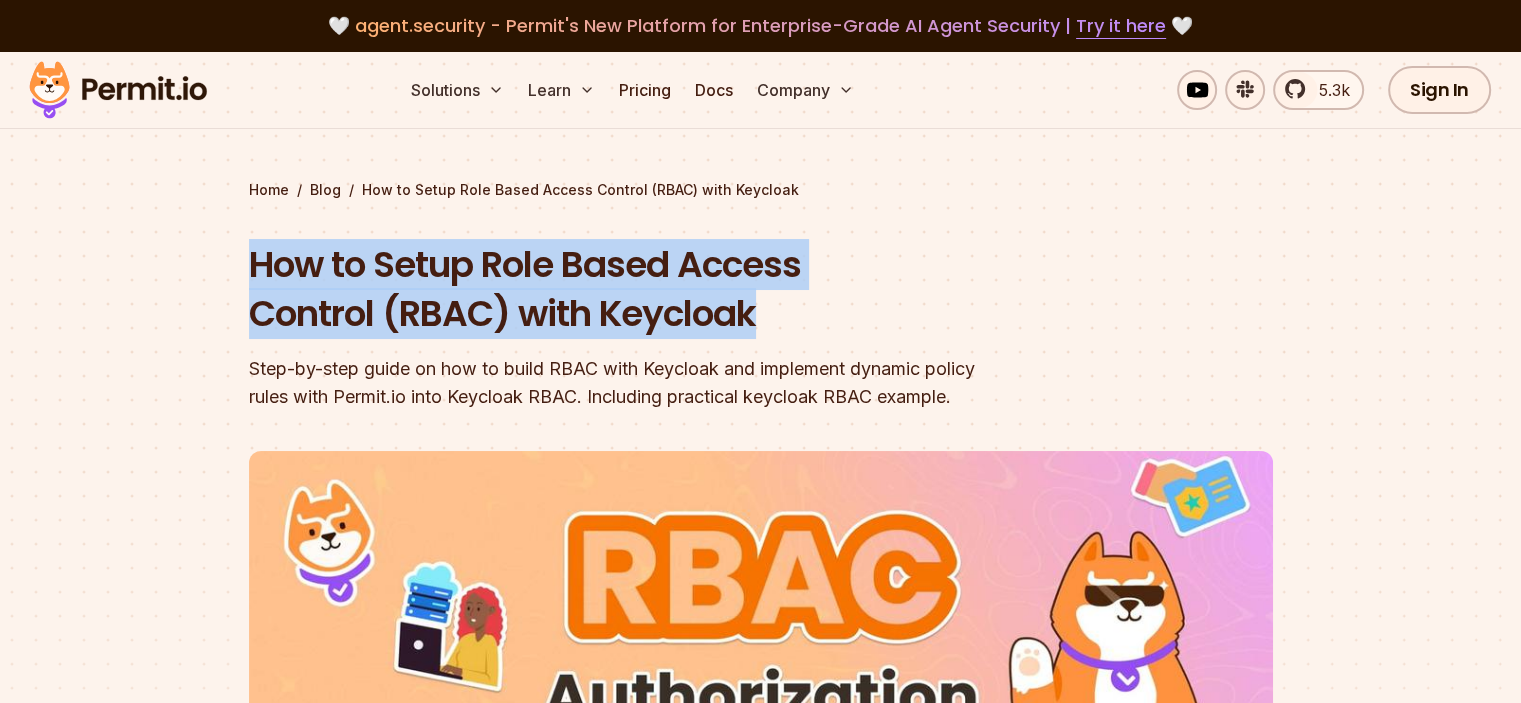 drag, startPoint x: 246, startPoint y: 264, endPoint x: 893, endPoint y: 327, distance: 650.06 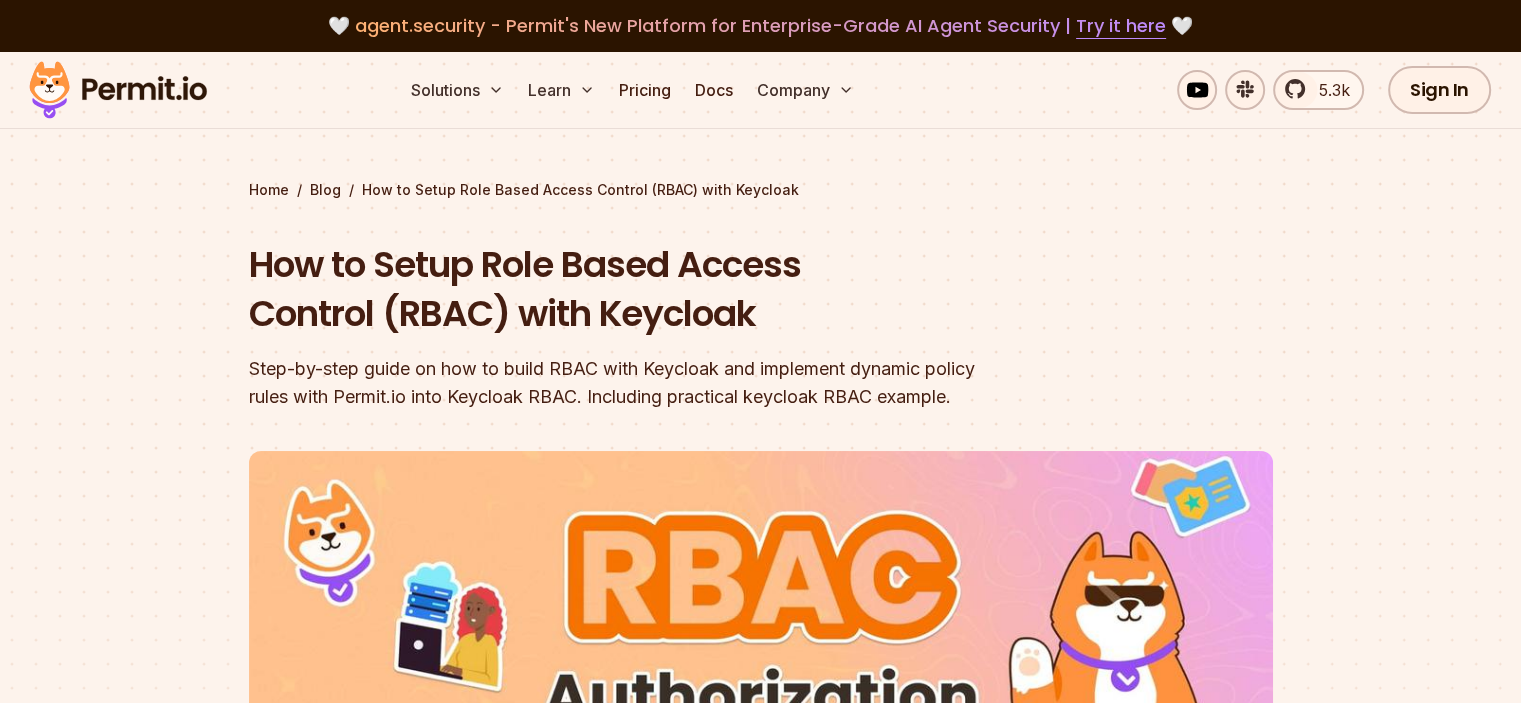 click on "How to Setup Role Based Access Control (RBAC) with Keycloak" at bounding box center (633, 289) 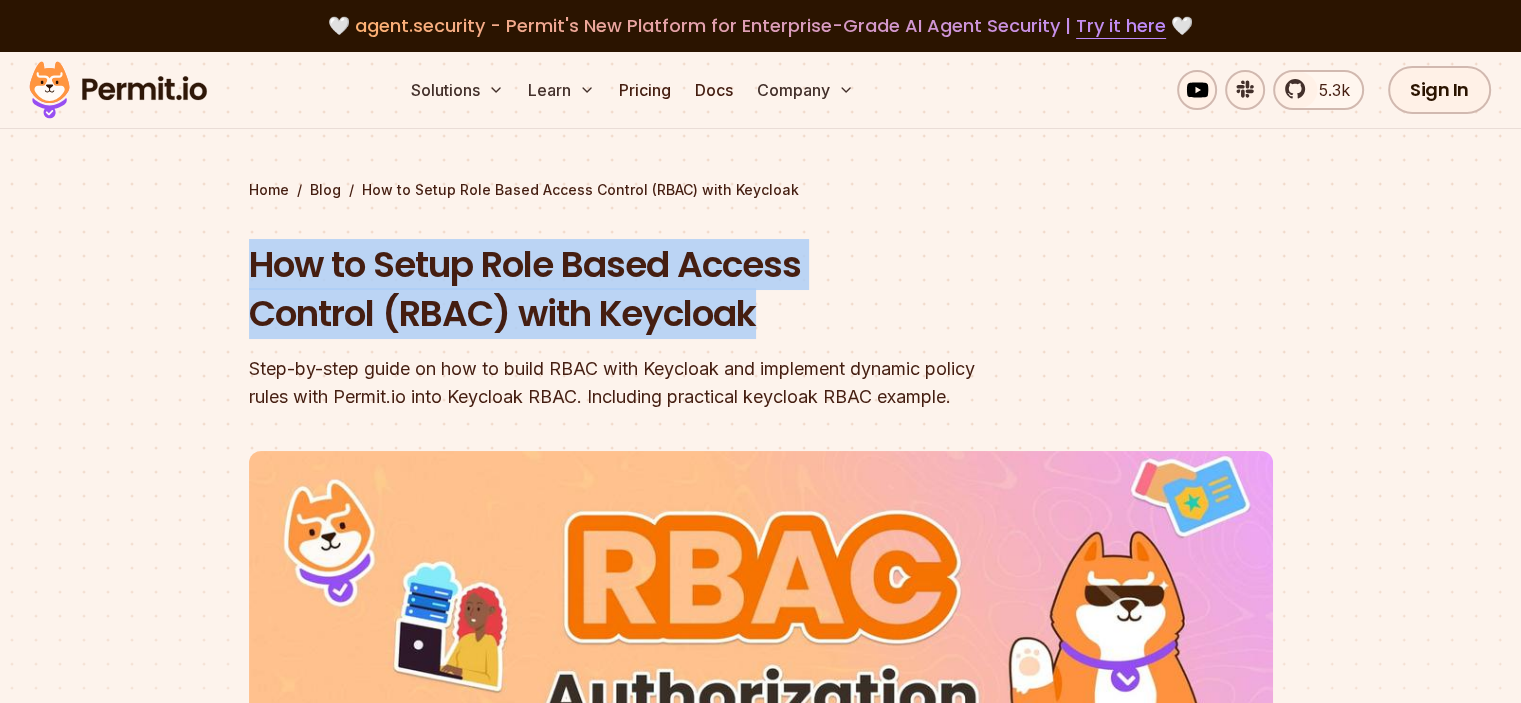 click on "How to Setup Role Based Access Control (RBAC) with Keycloak" at bounding box center (633, 289) 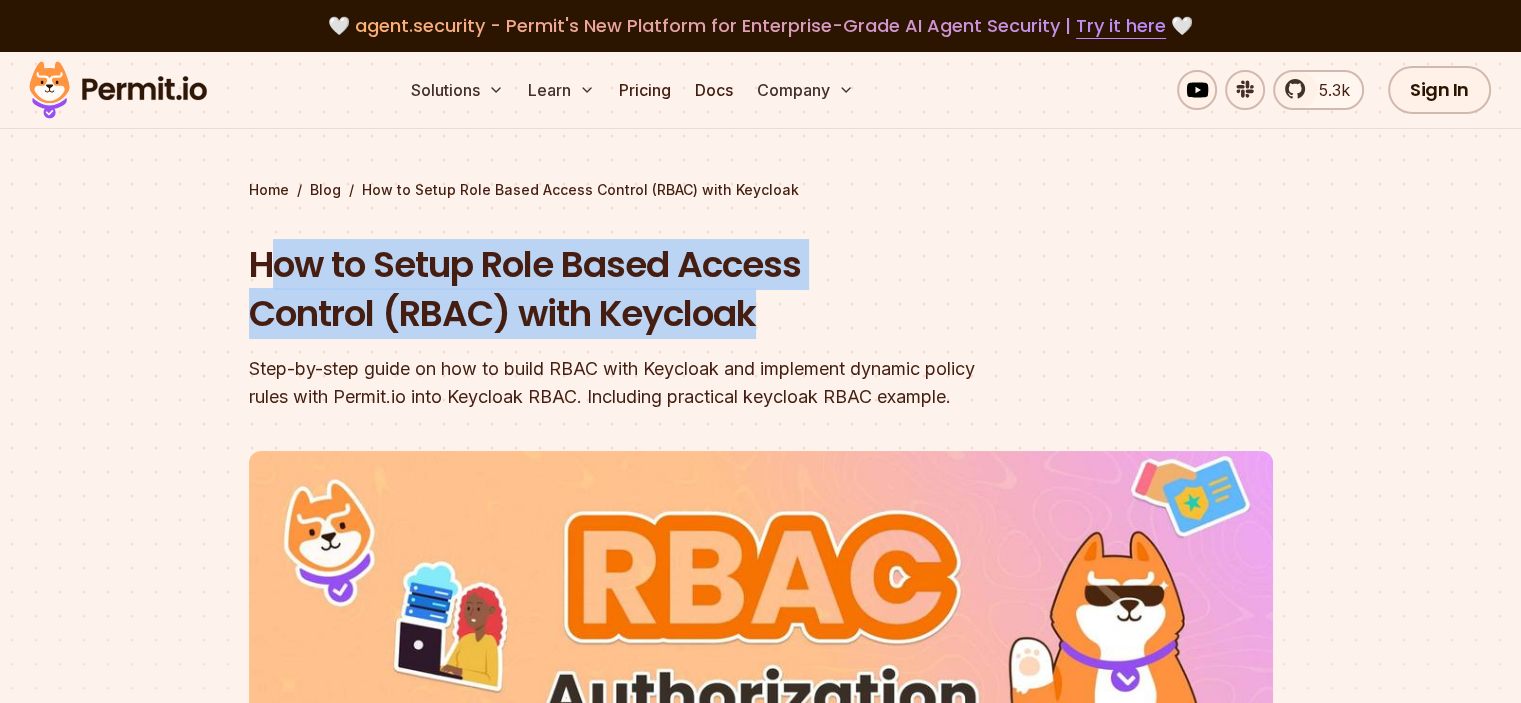 click on "How to Setup Role Based Access Control (RBAC) with Keycloak" at bounding box center (633, 289) 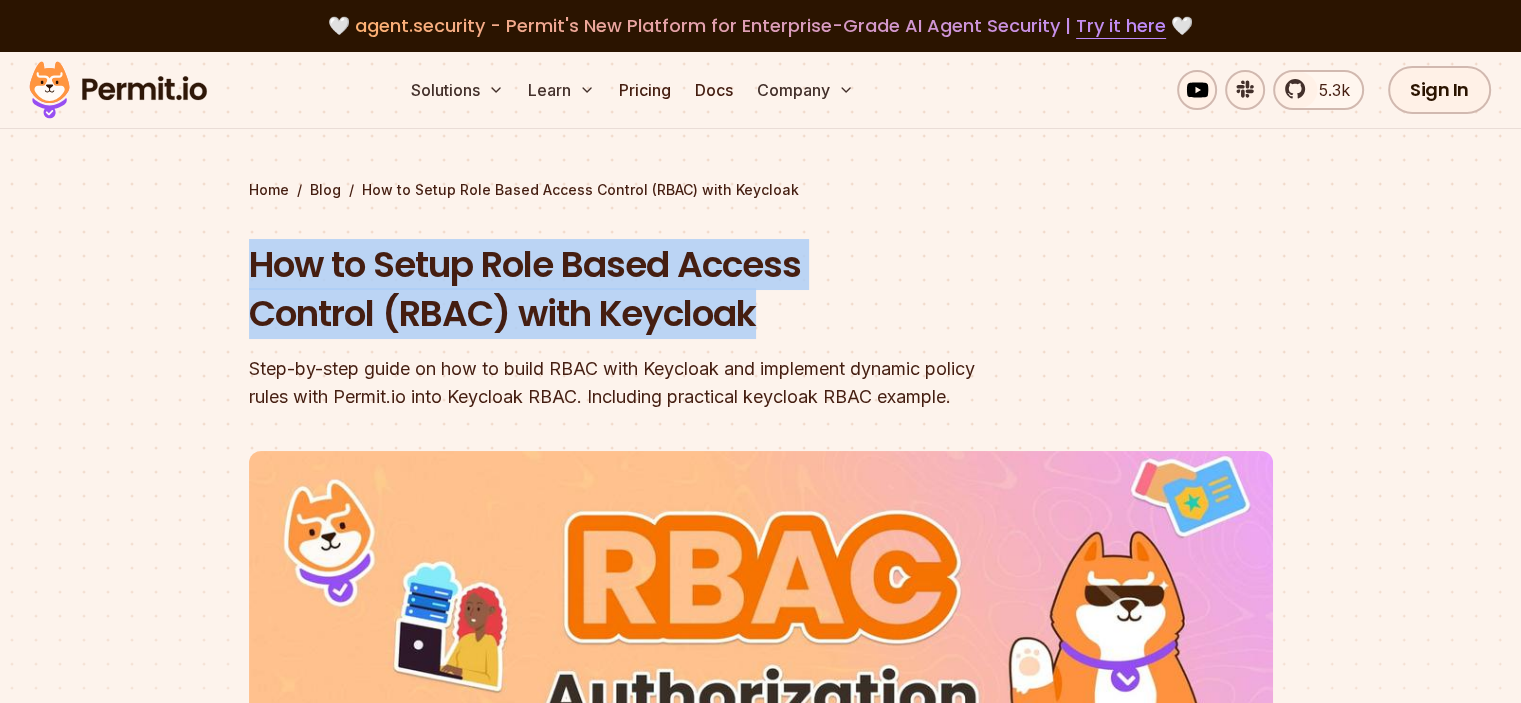 click on "How to Setup Role Based Access Control (RBAC) with Keycloak" at bounding box center (633, 289) 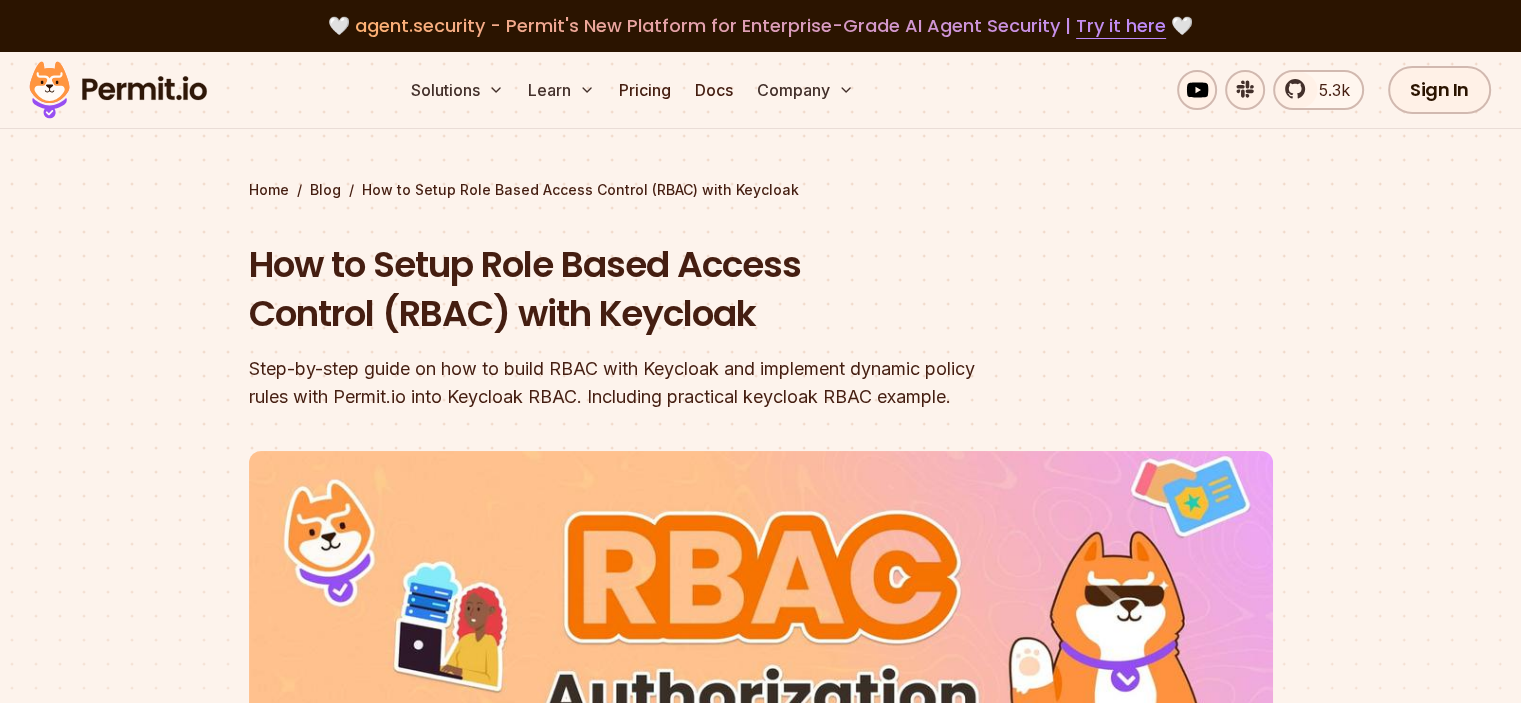 click on "How to Setup Role Based Access Control (RBAC) with Keycloak" at bounding box center [633, 289] 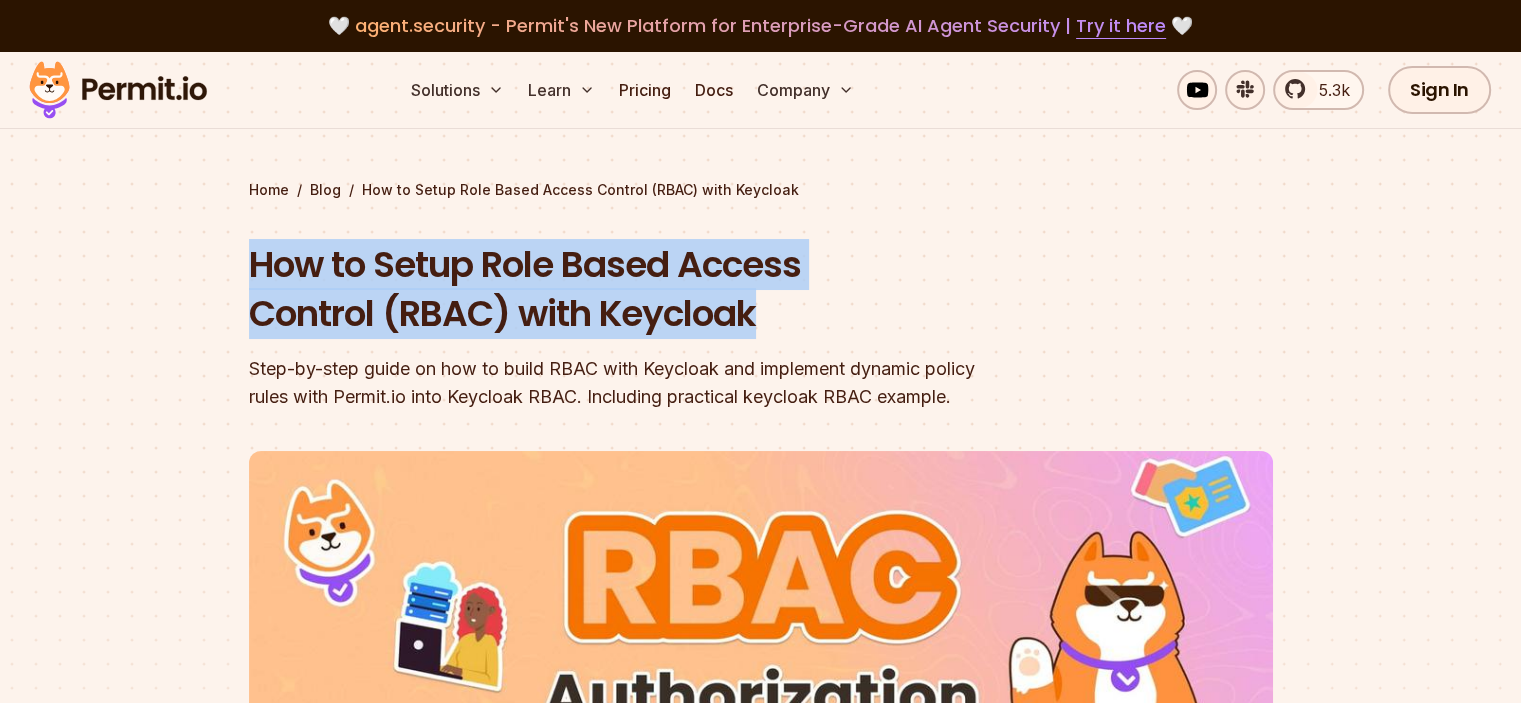 click on "How to Setup Role Based Access Control (RBAC) with Keycloak" at bounding box center [633, 289] 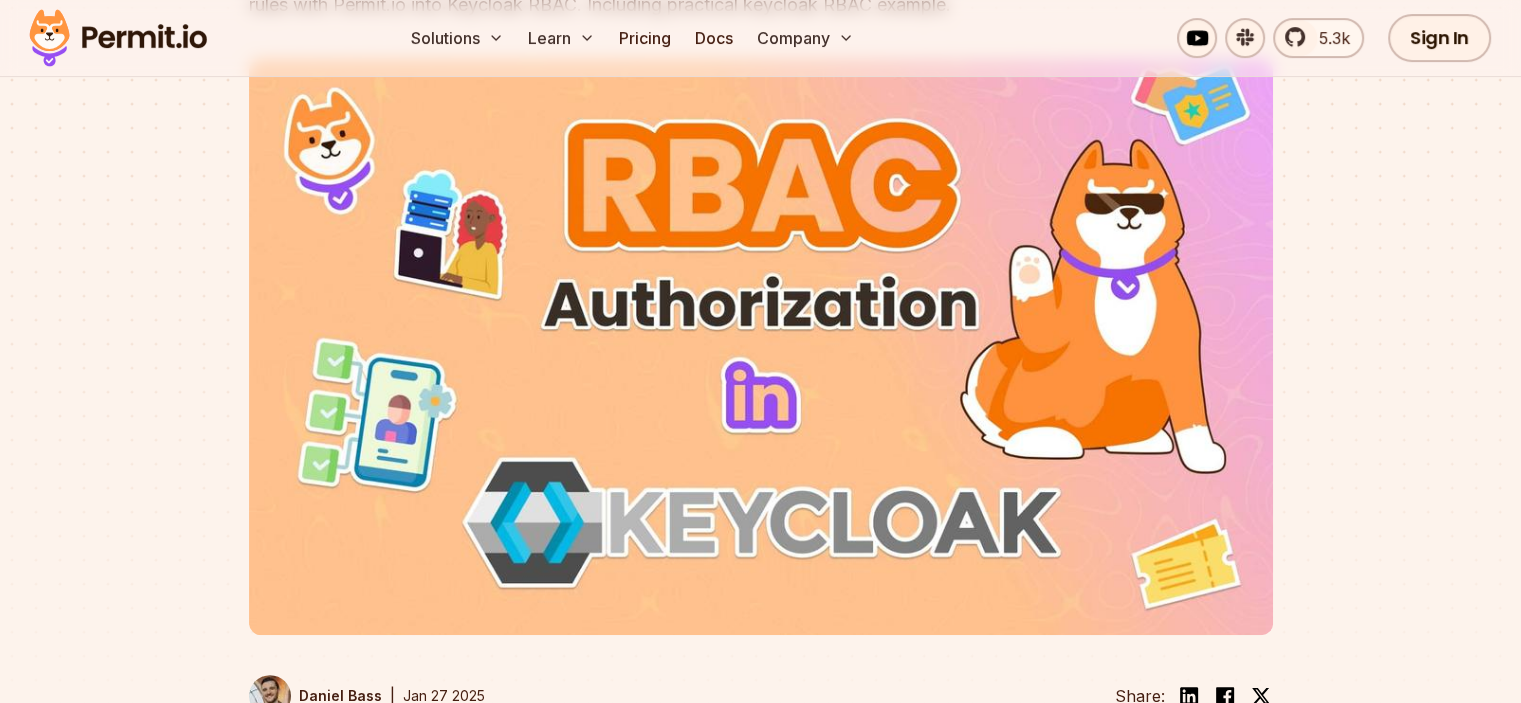 scroll, scrollTop: 400, scrollLeft: 0, axis: vertical 